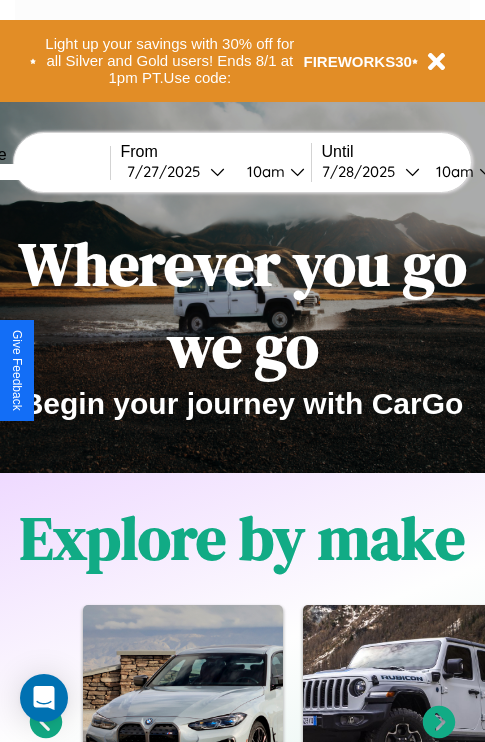 scroll, scrollTop: 308, scrollLeft: 0, axis: vertical 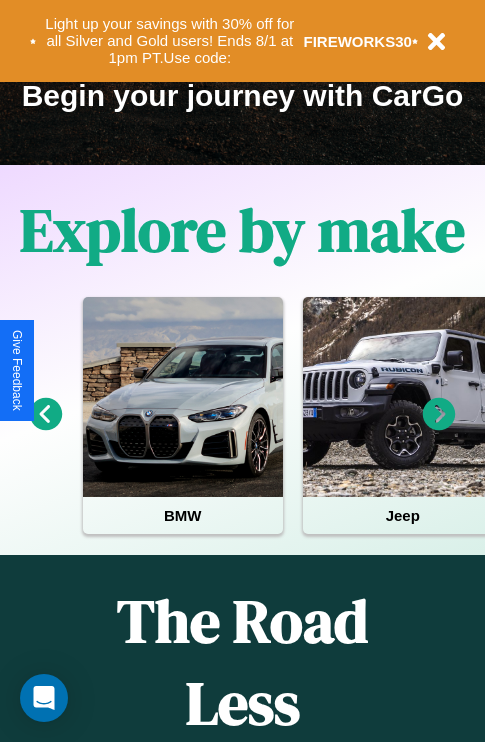 click 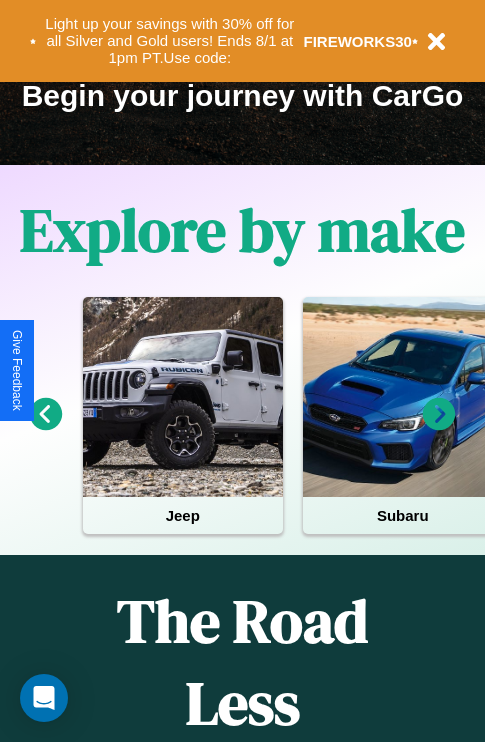 click 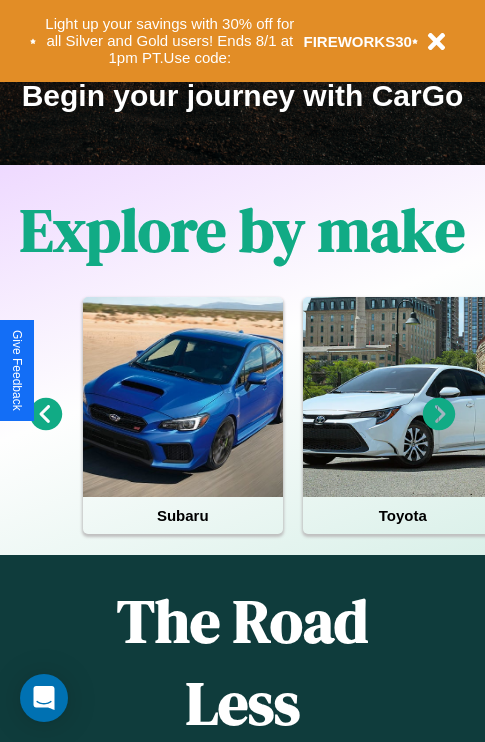 click 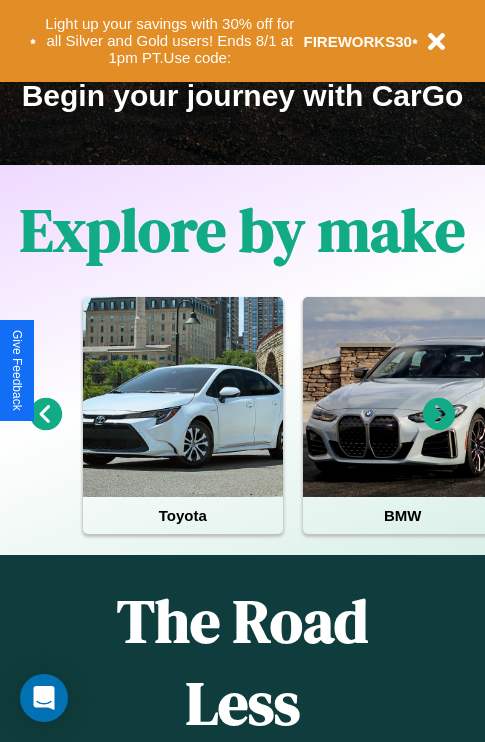 click 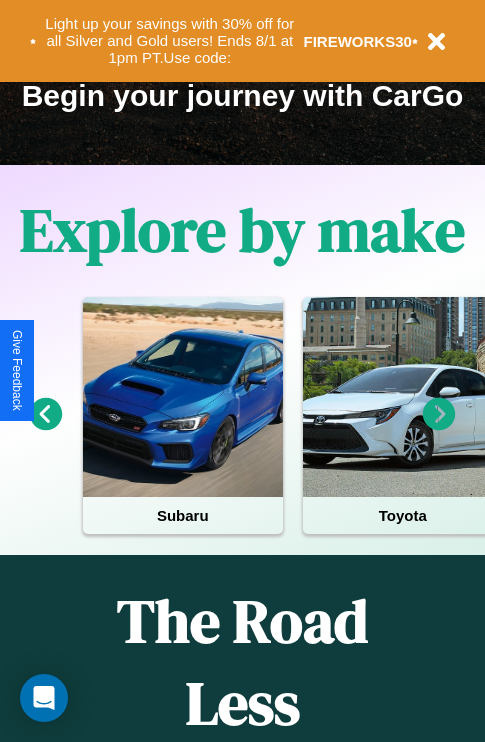 click 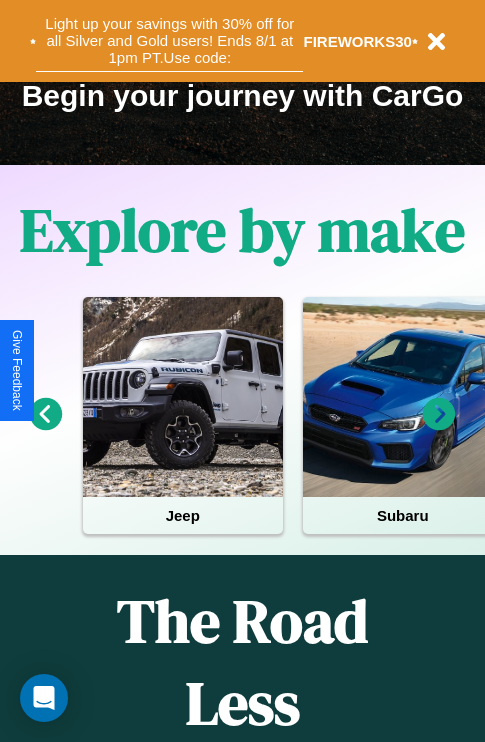 click on "Light up your savings with 30% off for all Silver and Gold users! Ends 8/1 at 1pm PT.  Use code:" at bounding box center [169, 41] 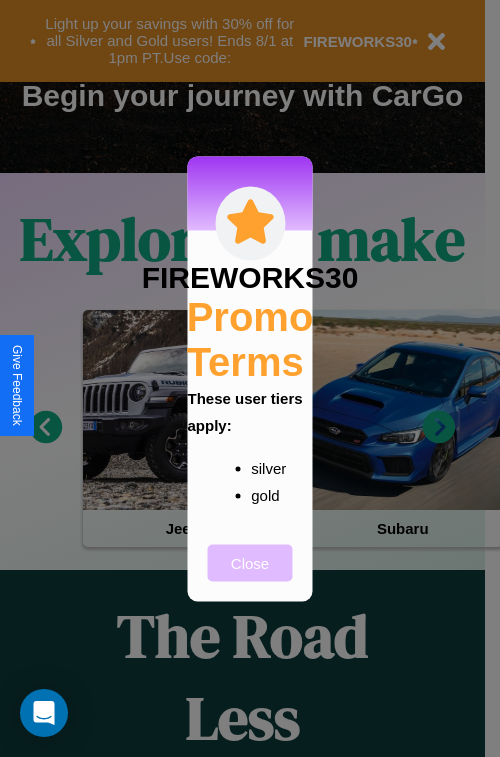 click on "Close" at bounding box center [250, 562] 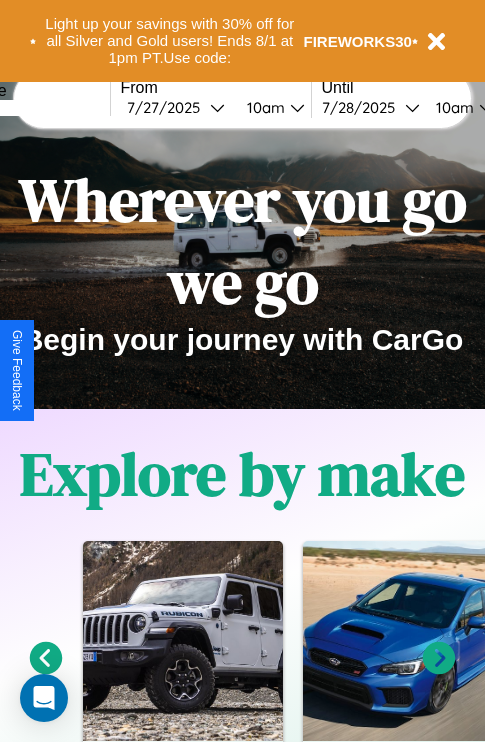 scroll, scrollTop: 0, scrollLeft: 0, axis: both 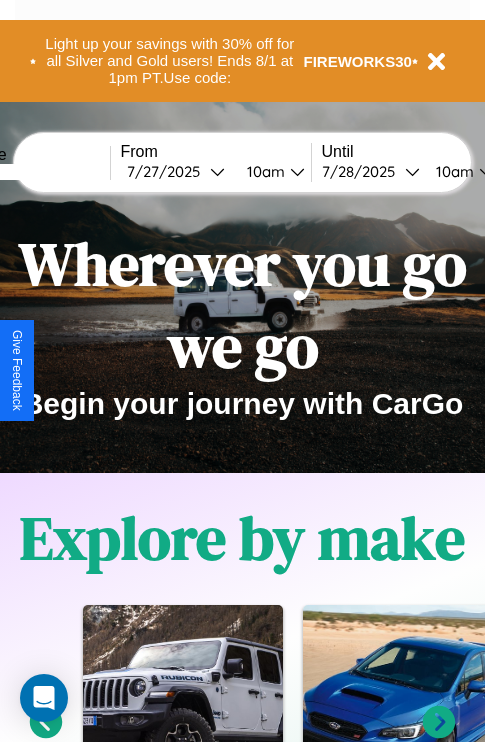 click at bounding box center (35, 172) 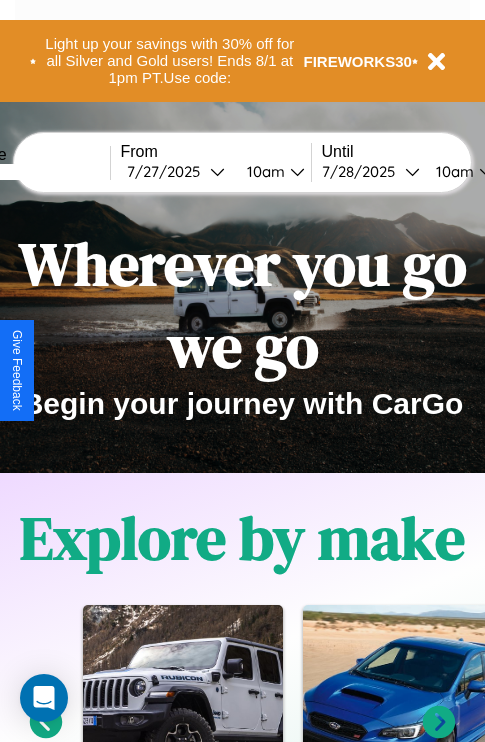 type on "******" 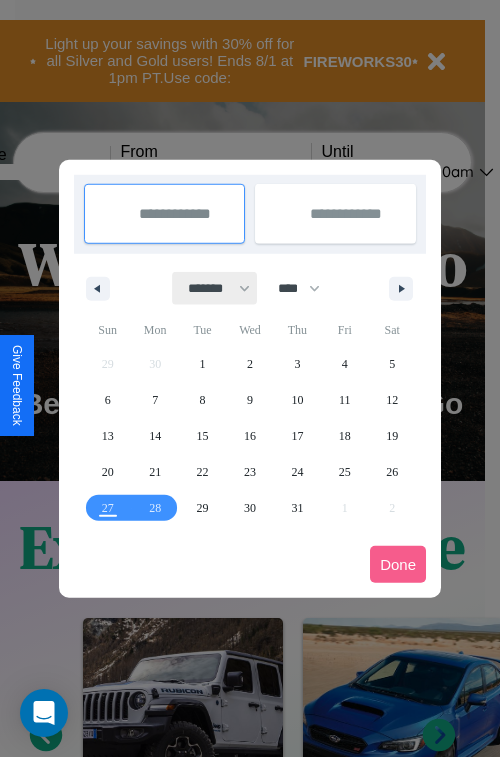 click on "******* ******** ***** ***** *** **** **** ****** ********* ******* ******** ********" at bounding box center [215, 288] 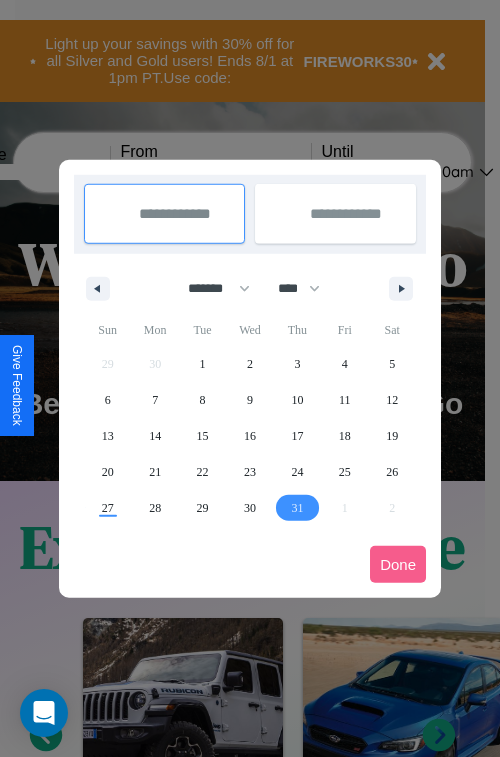 click on "31" at bounding box center [297, 508] 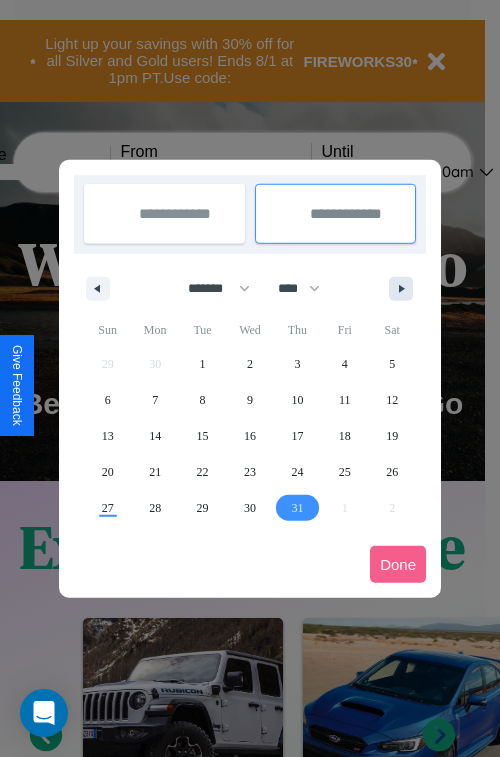 click at bounding box center [405, 289] 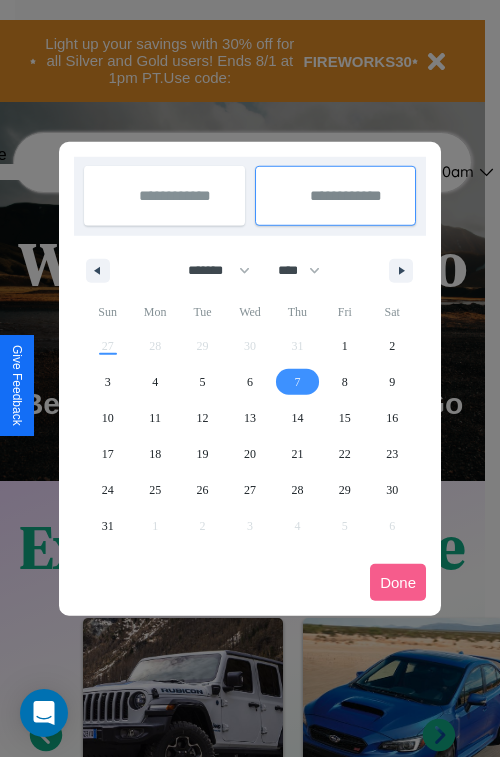 click on "7" at bounding box center (297, 382) 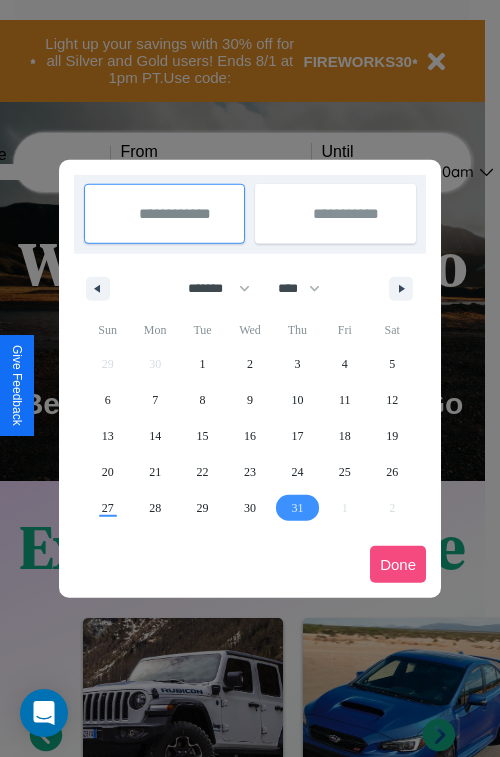 click on "Done" at bounding box center [398, 564] 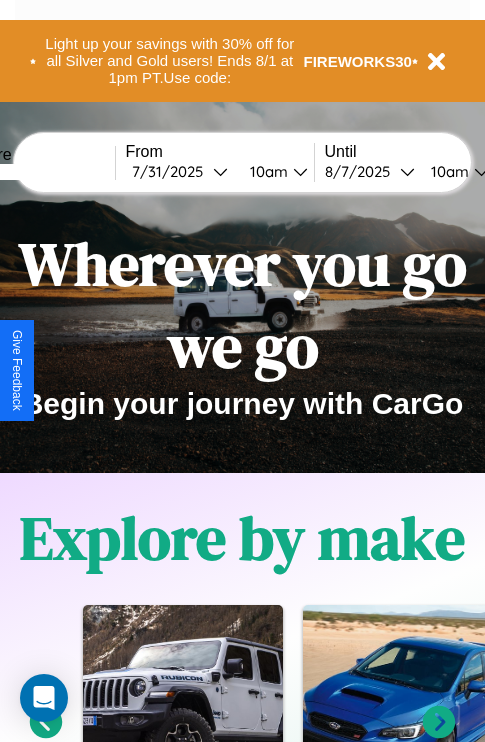 scroll, scrollTop: 0, scrollLeft: 71, axis: horizontal 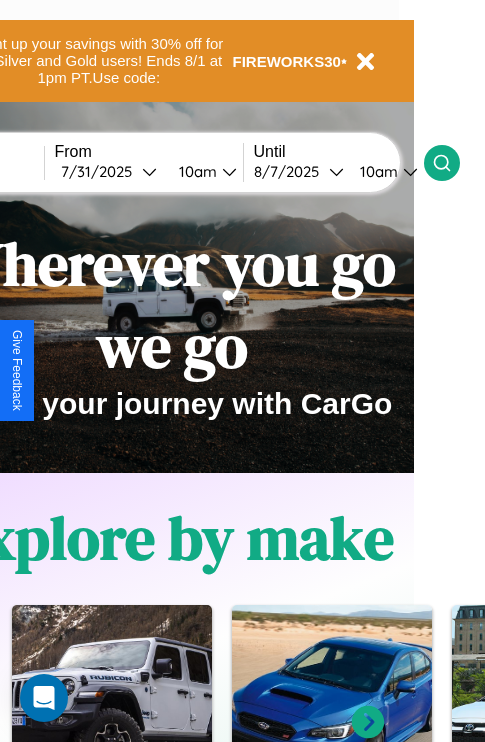 click 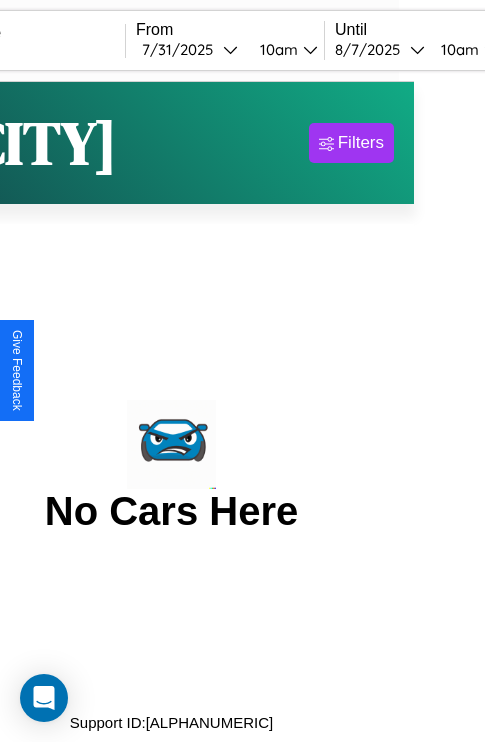scroll, scrollTop: 0, scrollLeft: 0, axis: both 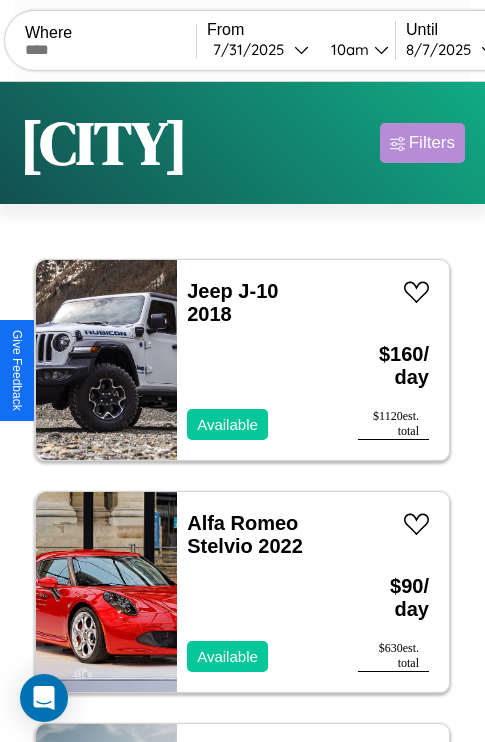 click on "Filters" at bounding box center [432, 143] 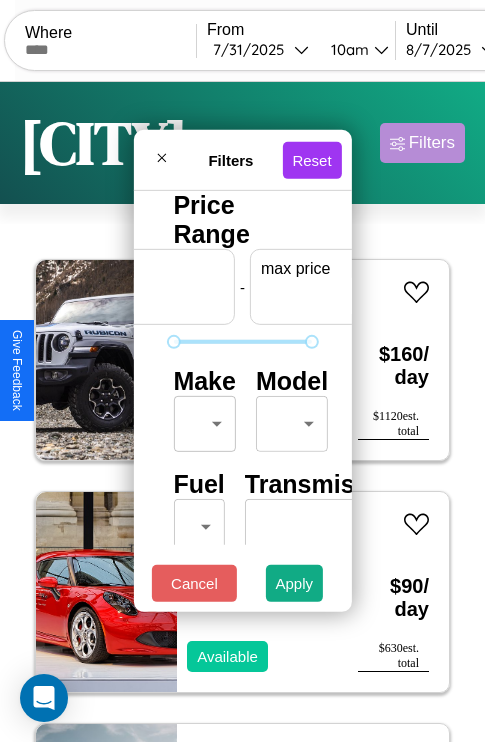scroll, scrollTop: 0, scrollLeft: 124, axis: horizontal 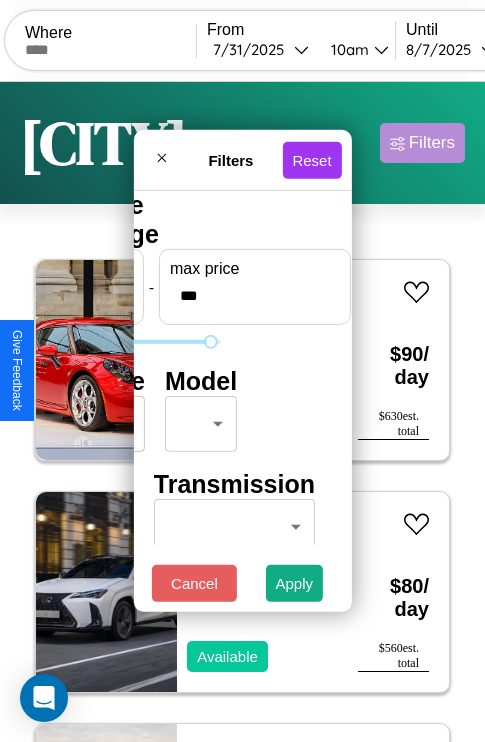 type on "***" 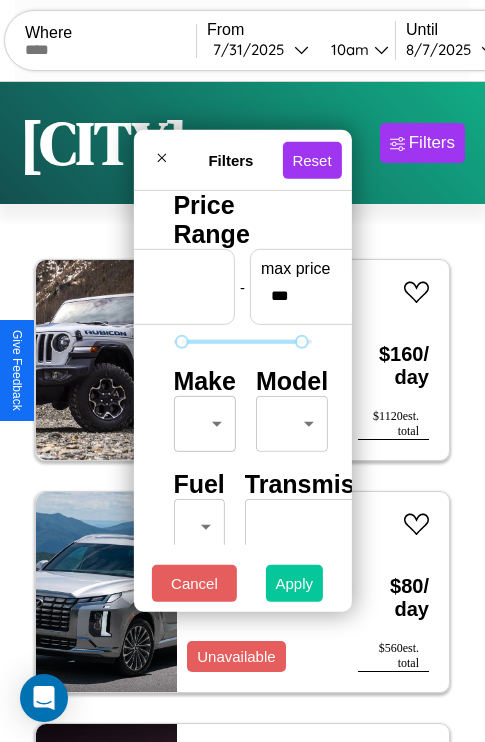 type on "**" 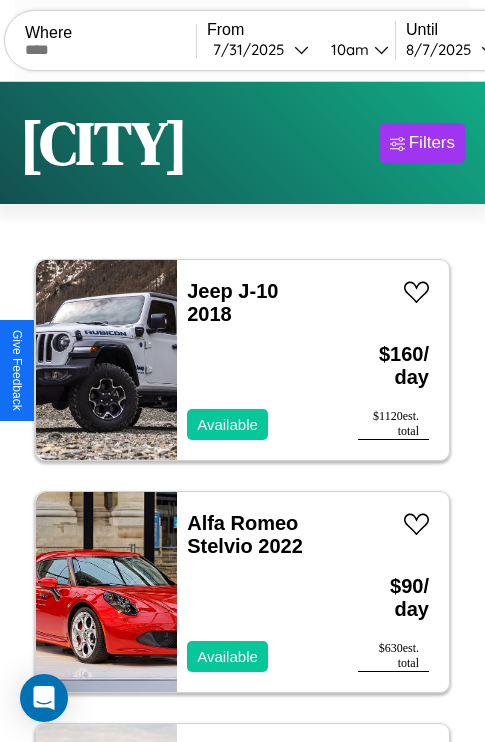 scroll, scrollTop: 79, scrollLeft: 0, axis: vertical 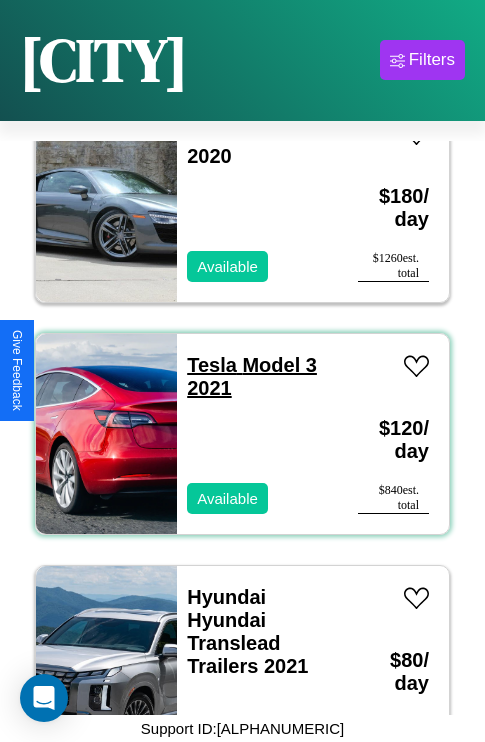 click on "Tesla   Model 3   2021" at bounding box center [252, 376] 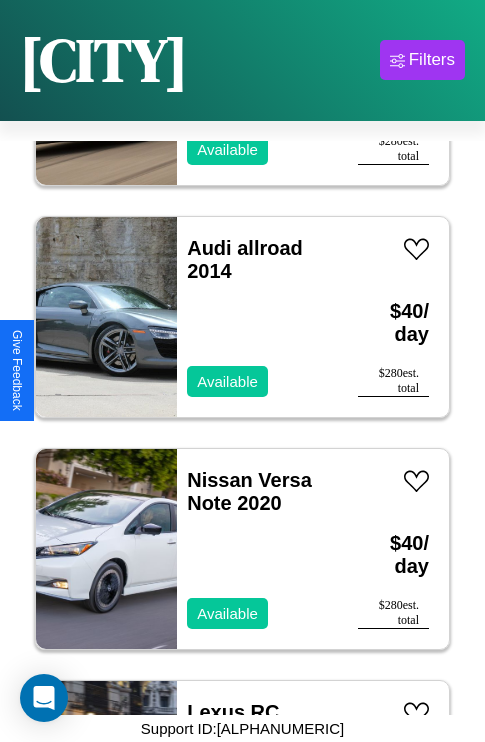 scroll, scrollTop: 1699, scrollLeft: 0, axis: vertical 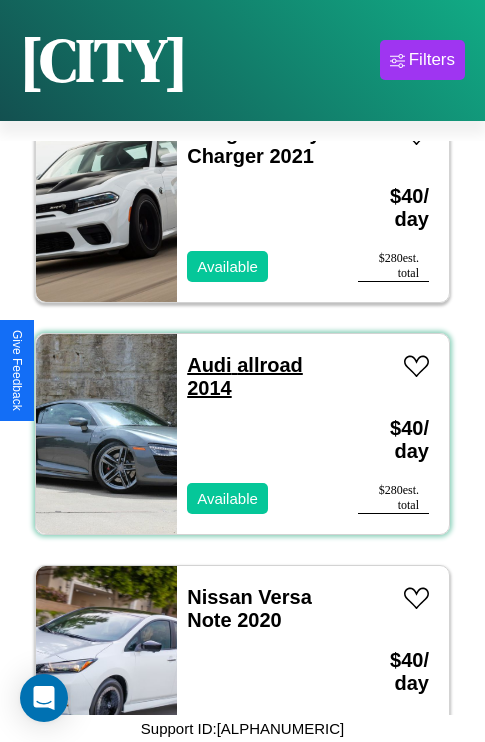 click on "Audi   allroad   2014" at bounding box center (245, 376) 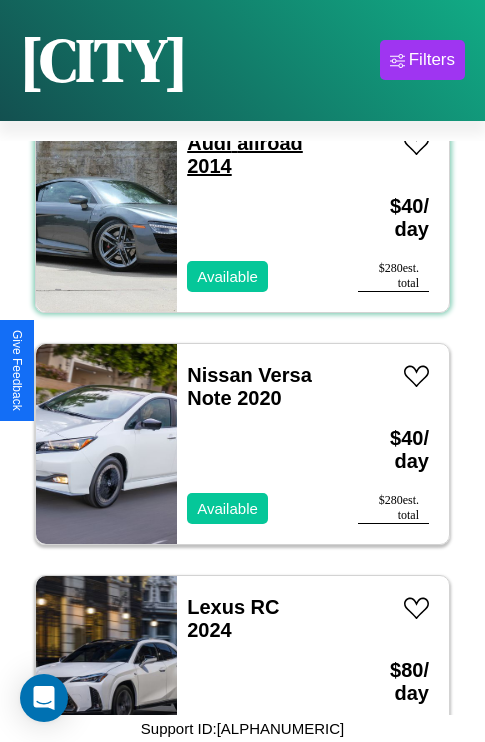 scroll, scrollTop: 1931, scrollLeft: 0, axis: vertical 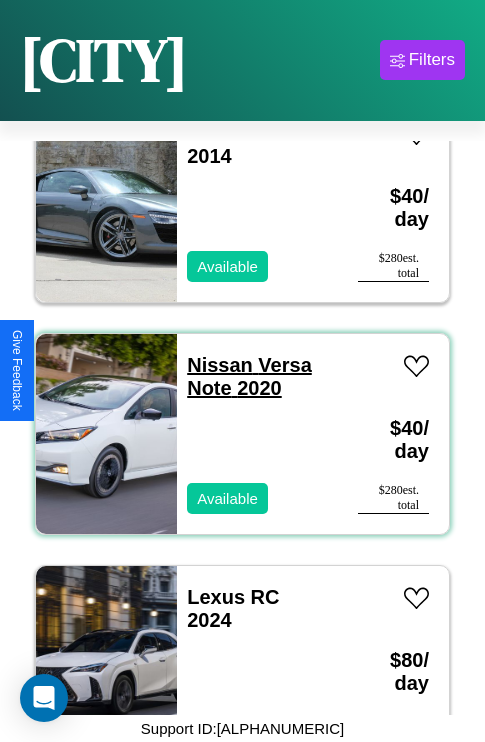 click on "Nissan   Versa Note   2020" at bounding box center (249, 376) 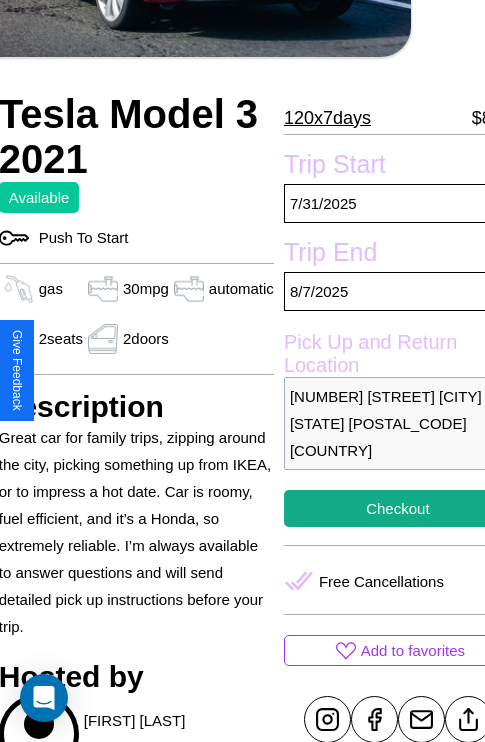 scroll, scrollTop: 336, scrollLeft: 84, axis: both 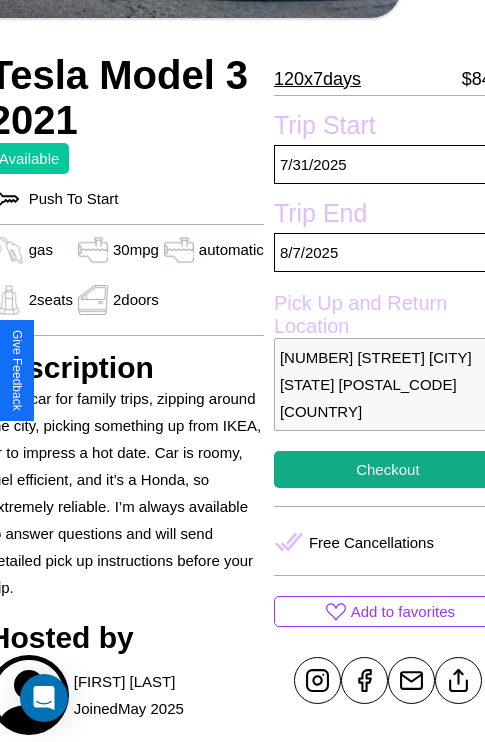 click on "8233 Park Avenue  Mumbai Maharashtra 95378 India" at bounding box center [388, 384] 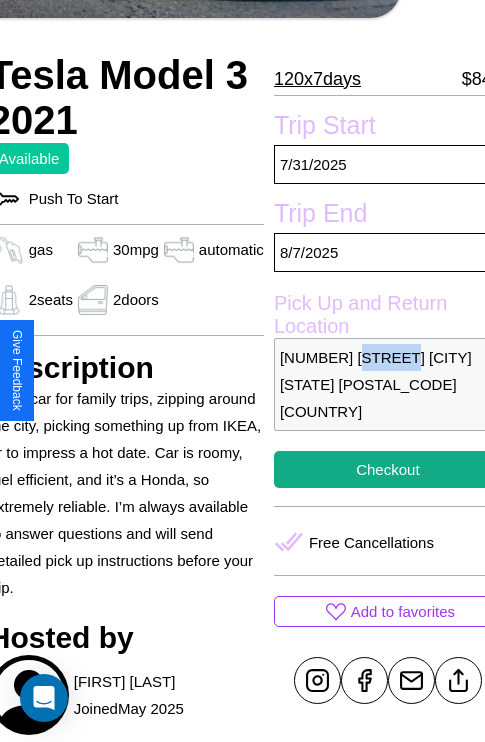 click on "8233 Park Avenue  Mumbai Maharashtra 95378 India" at bounding box center [388, 384] 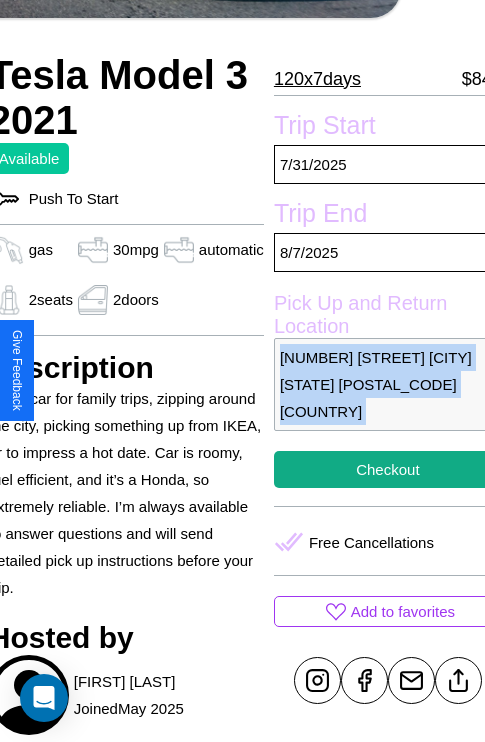 click on "8233 Park Avenue  Mumbai Maharashtra 95378 India" at bounding box center [388, 384] 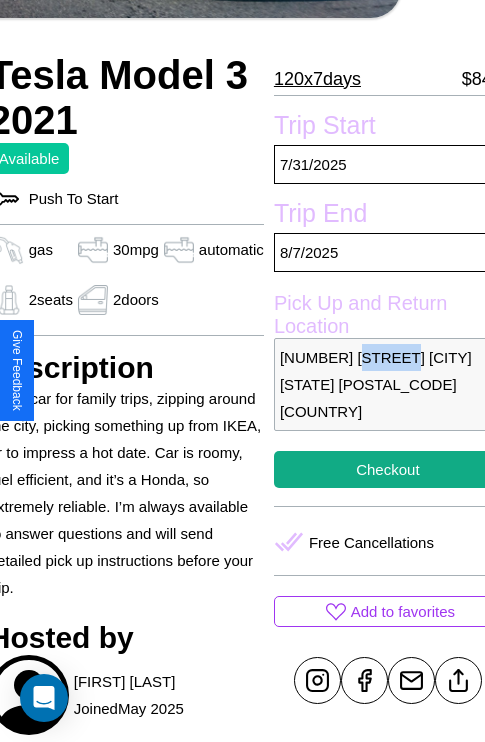 click on "8233 Park Avenue  Mumbai Maharashtra 95378 India" at bounding box center (388, 384) 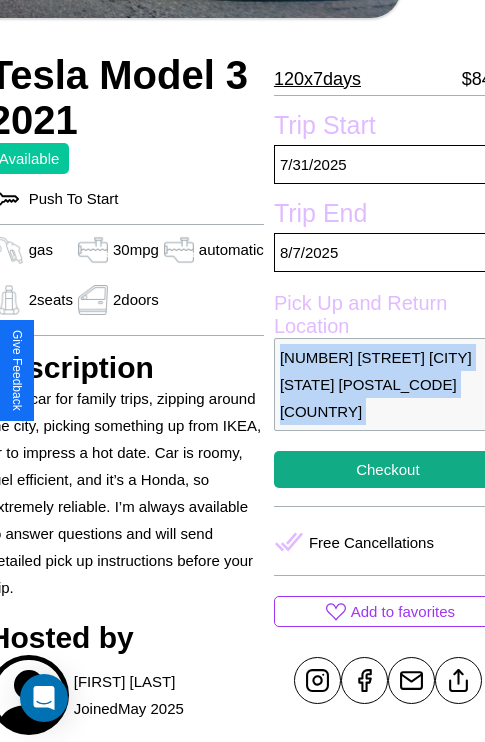 click on "8233 Park Avenue  Mumbai Maharashtra 95378 India" at bounding box center [388, 384] 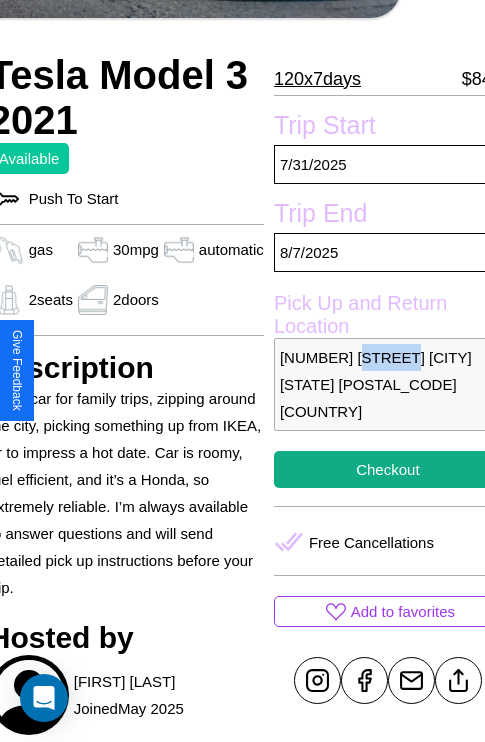 click on "8233 Park Avenue  Mumbai Maharashtra 95378 India" at bounding box center (388, 384) 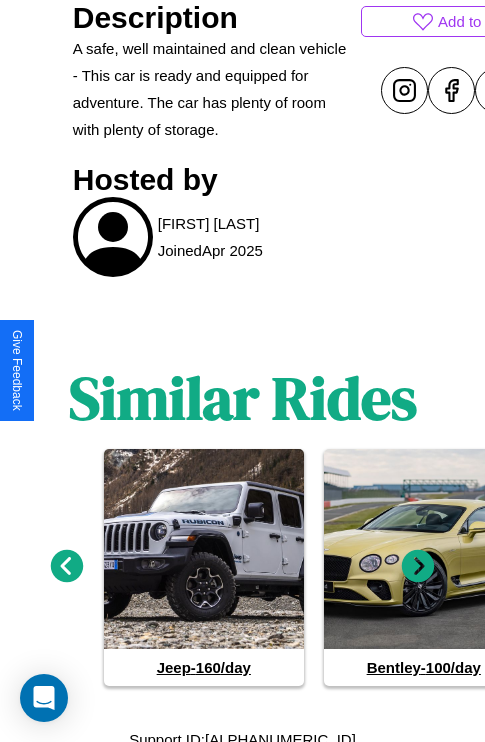 scroll, scrollTop: 987, scrollLeft: 0, axis: vertical 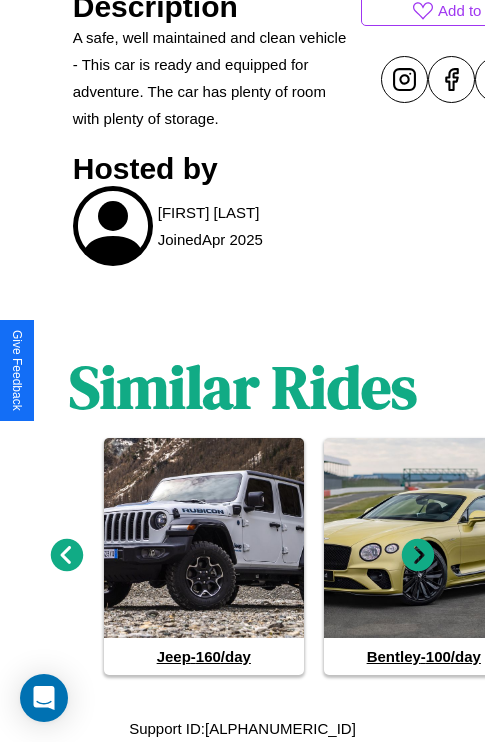 click 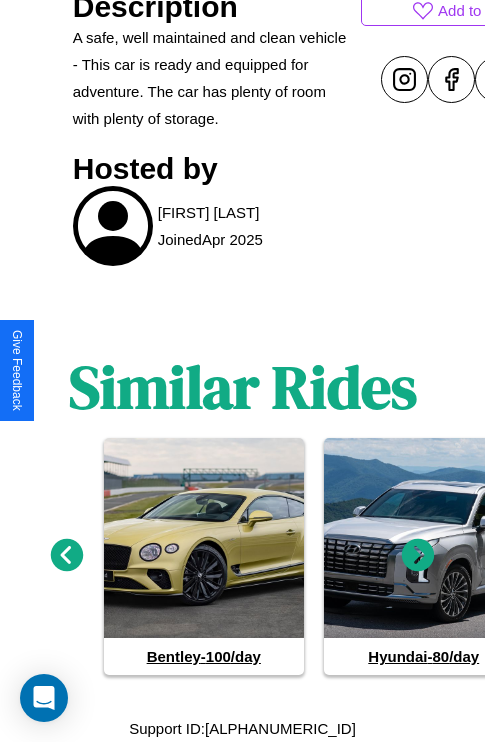 click 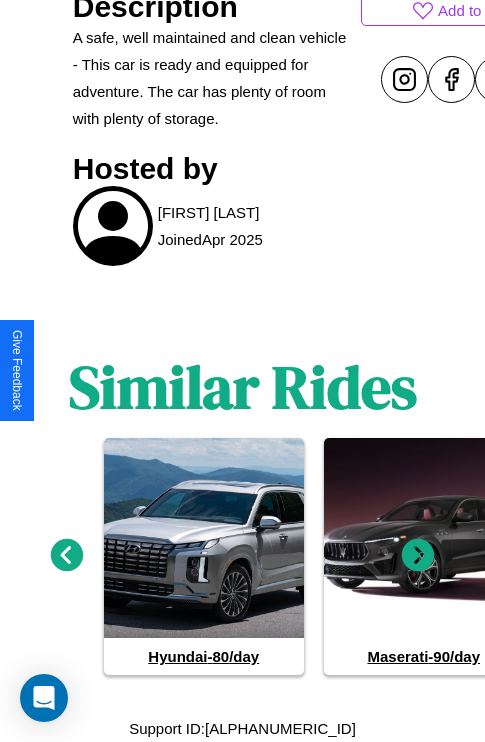 click 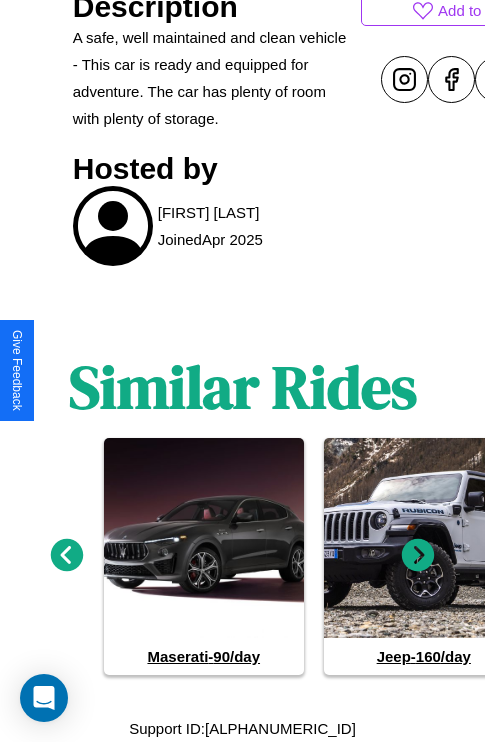 click 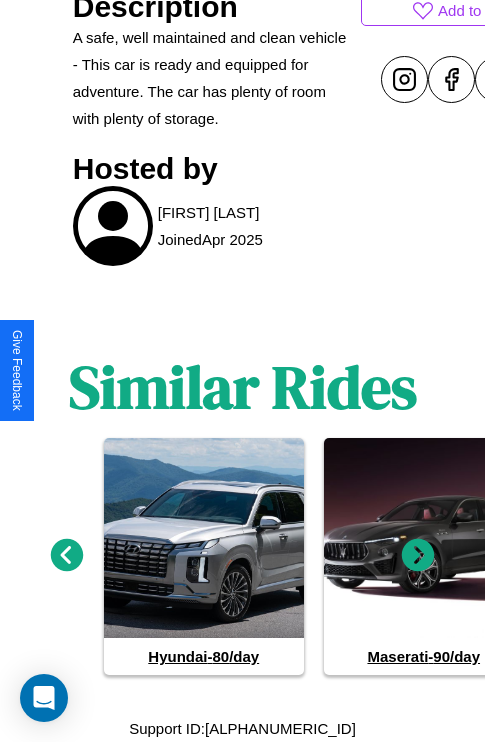click 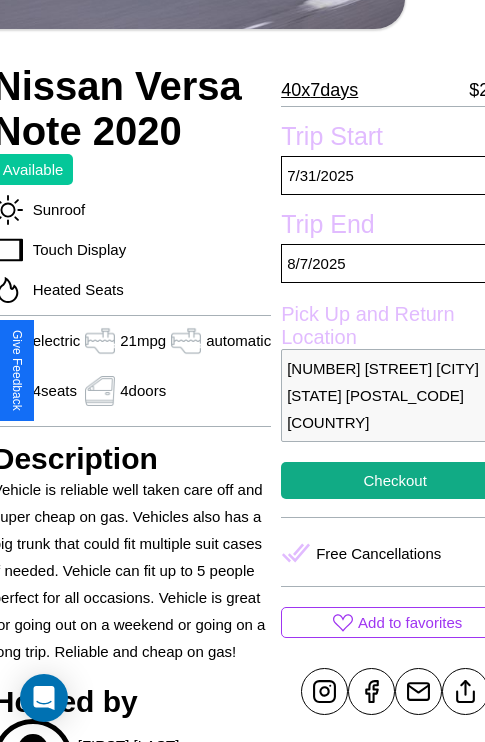 scroll, scrollTop: 498, scrollLeft: 96, axis: both 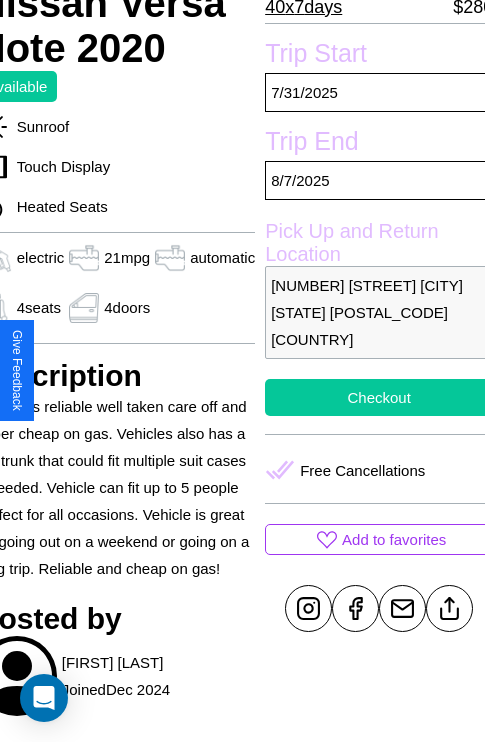 click on "Checkout" at bounding box center (379, 397) 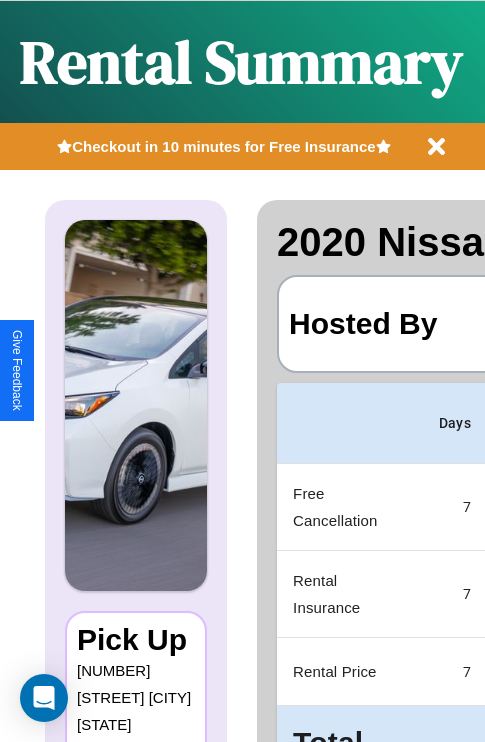 scroll, scrollTop: 0, scrollLeft: 392, axis: horizontal 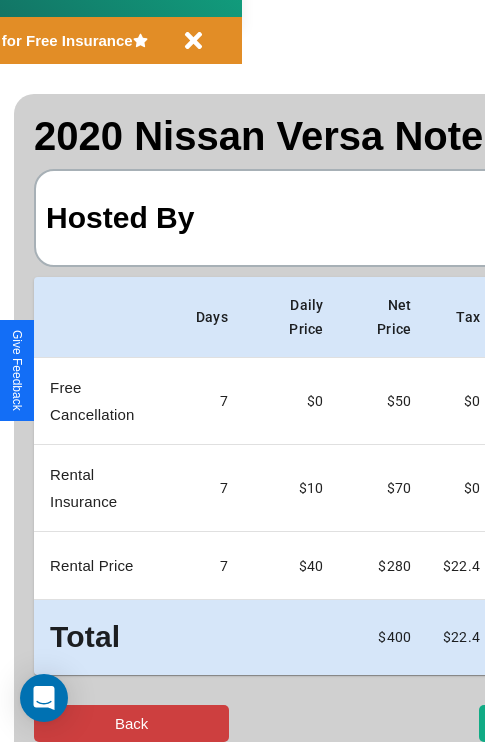 click on "Back" at bounding box center (131, 723) 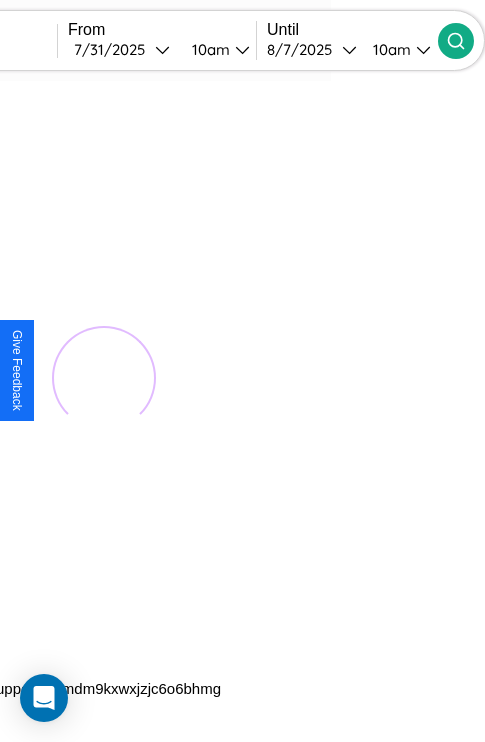 scroll, scrollTop: 0, scrollLeft: 0, axis: both 